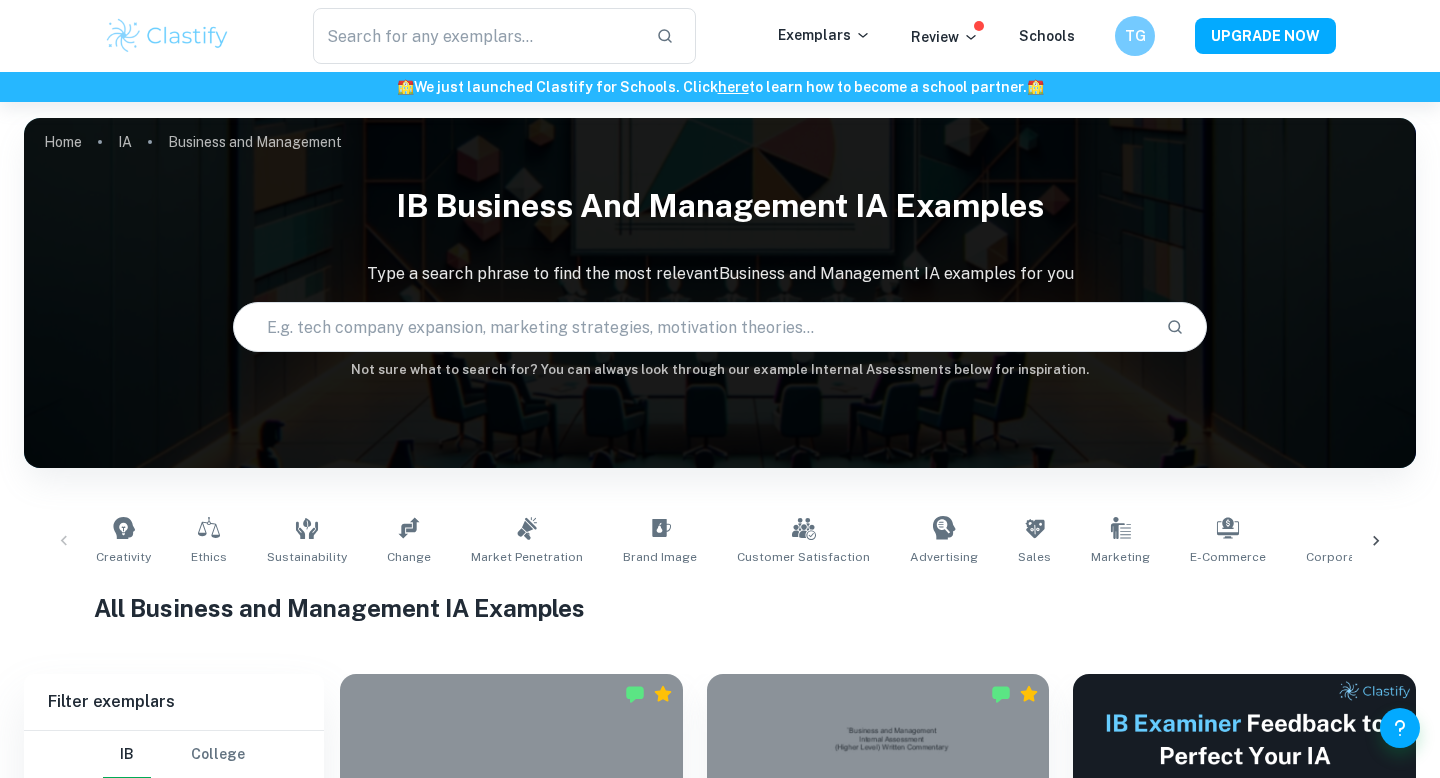 scroll, scrollTop: 256, scrollLeft: 0, axis: vertical 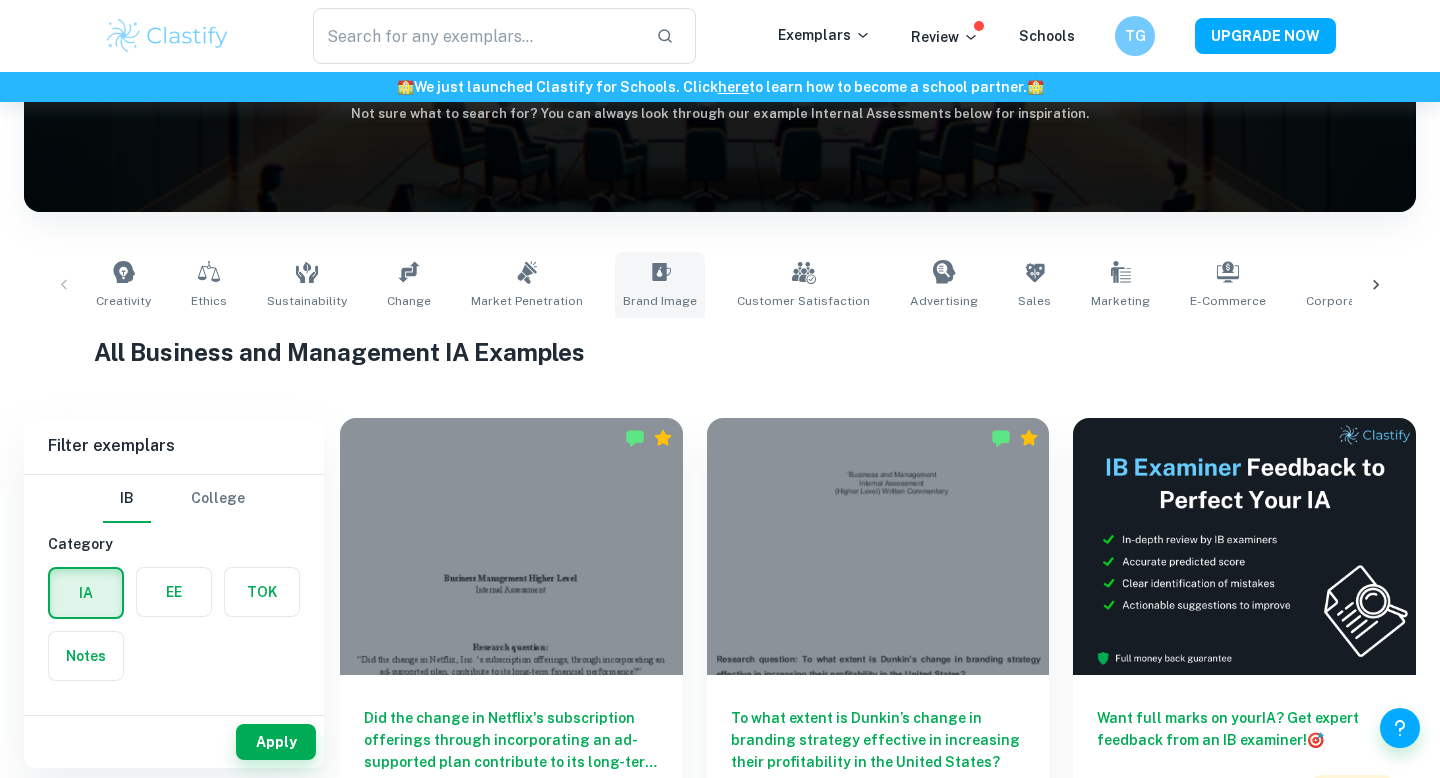 click on "Brand Image" at bounding box center [660, 285] 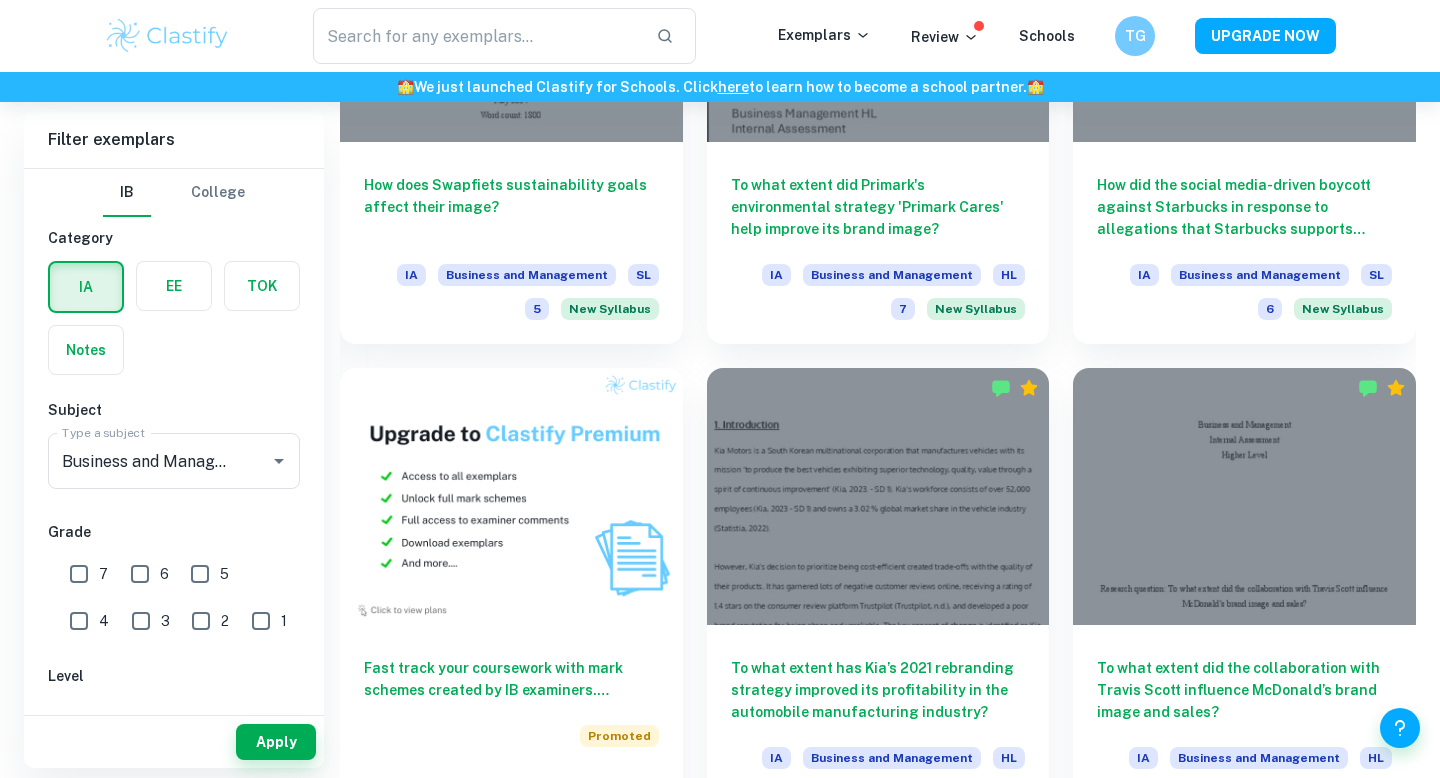 scroll, scrollTop: 1276, scrollLeft: 0, axis: vertical 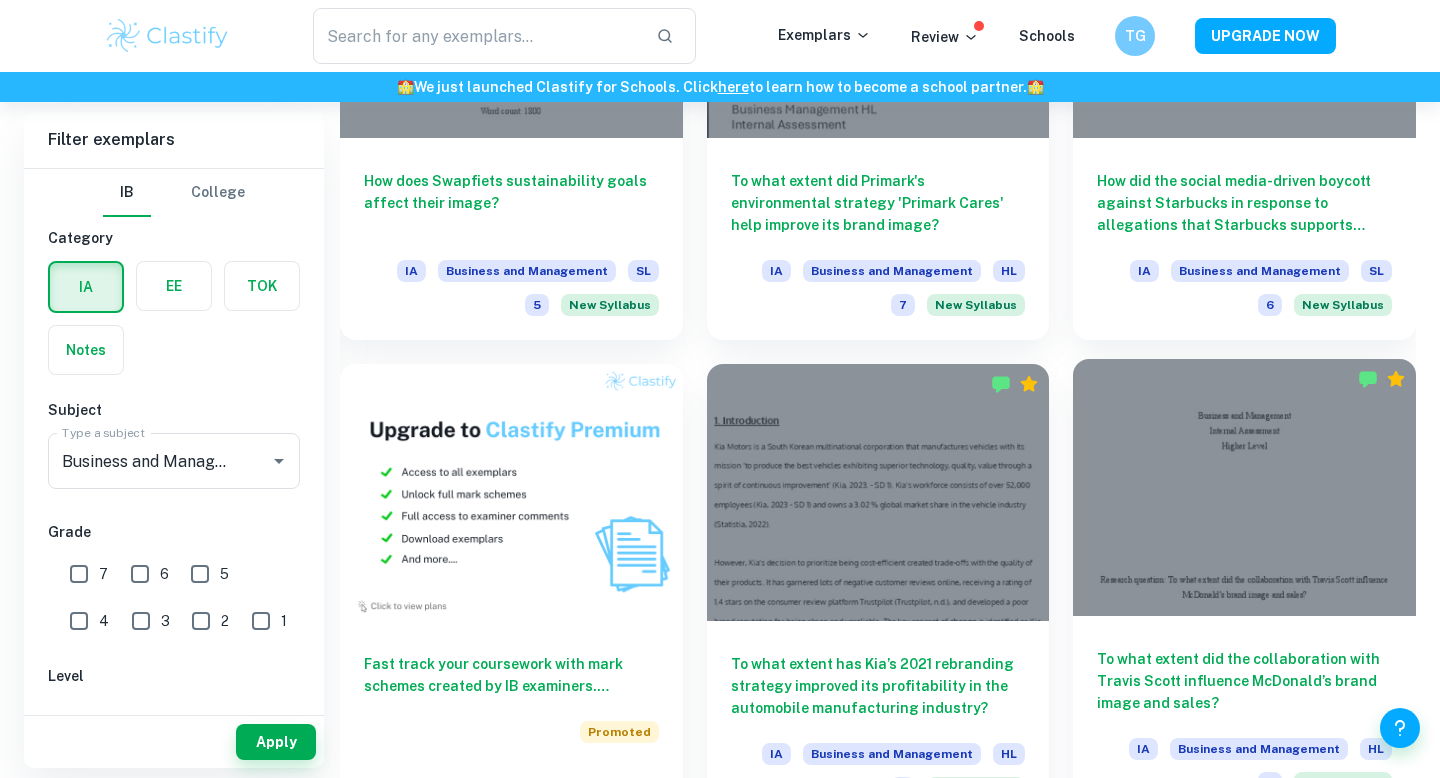 click at bounding box center (1244, 487) 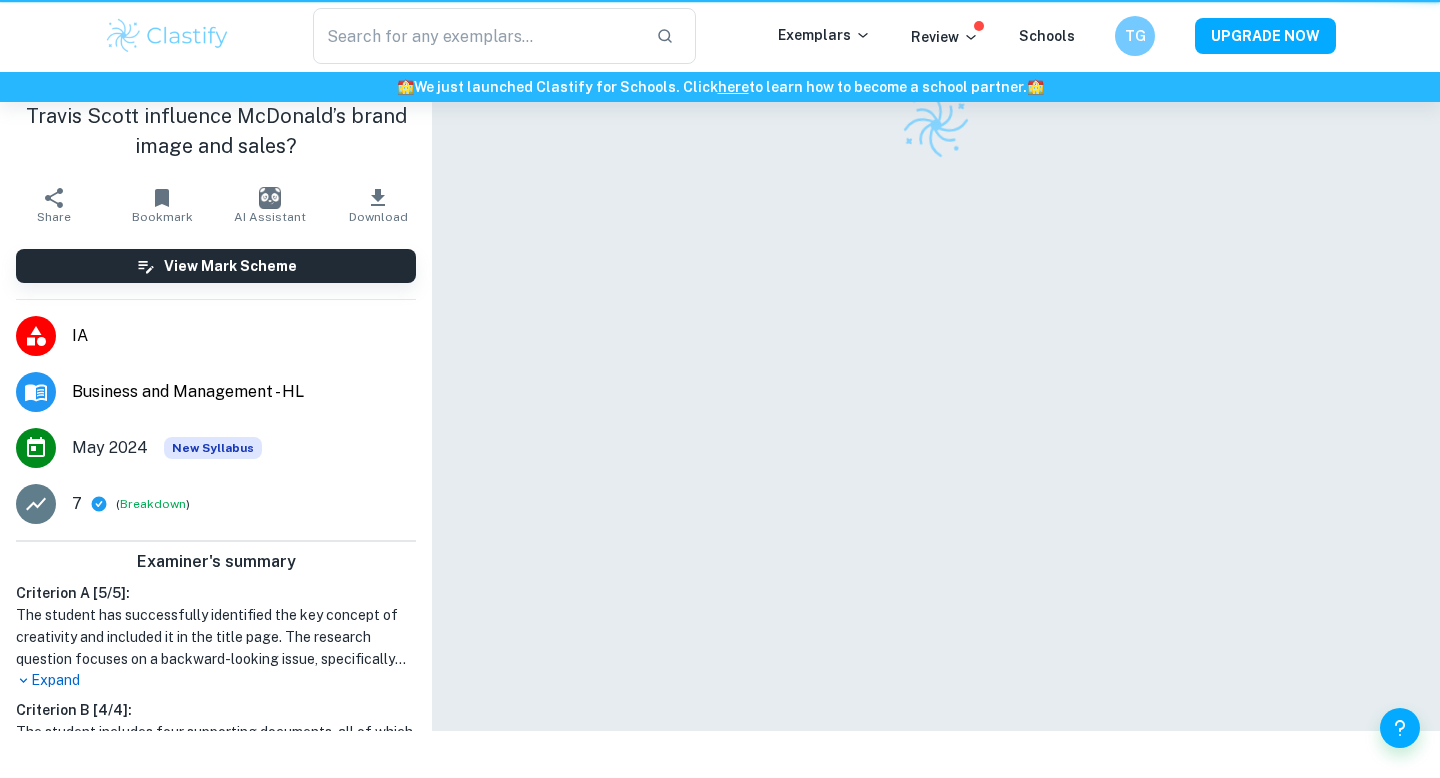 scroll, scrollTop: 0, scrollLeft: 0, axis: both 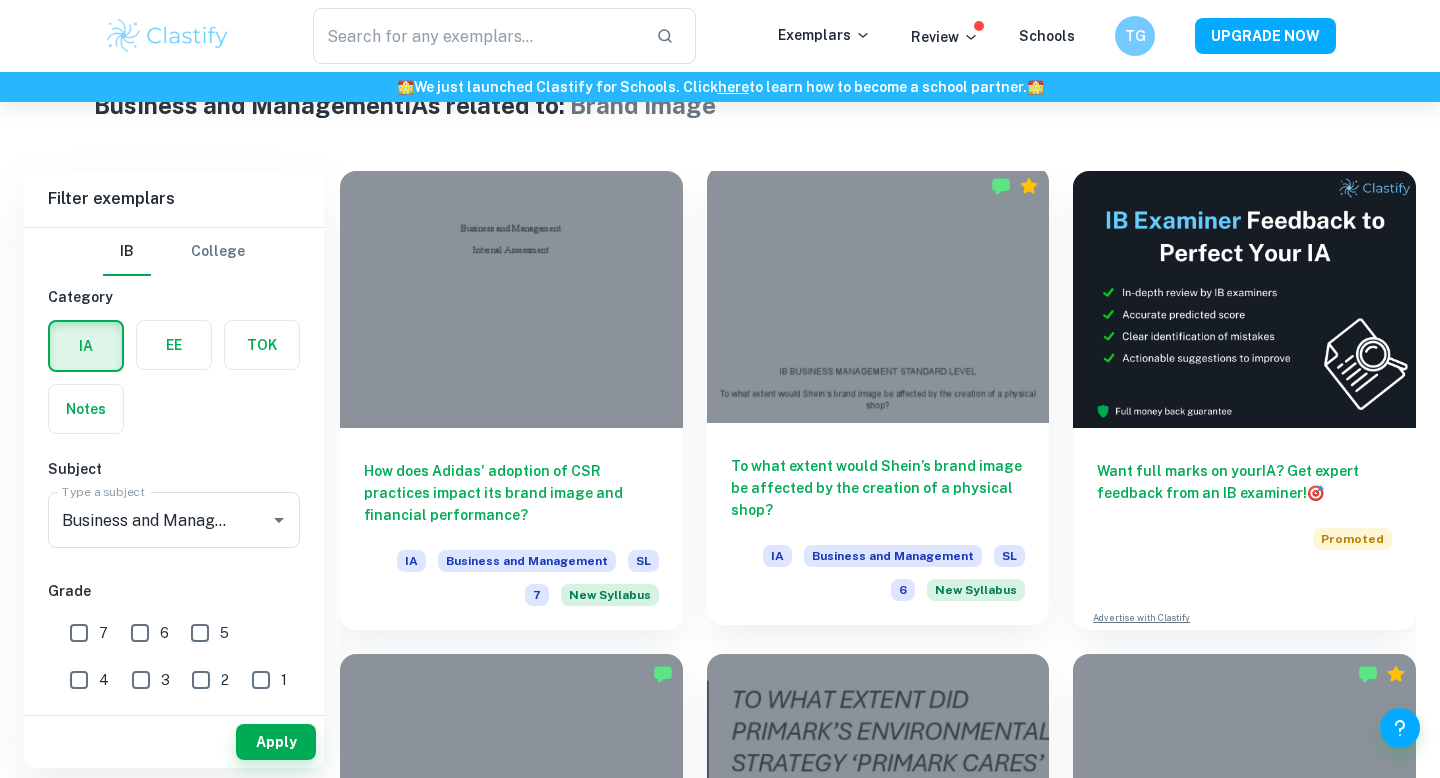 click on "To what extent would Shein’s brand image be affected by the creation of a physical shop?" at bounding box center (878, 488) 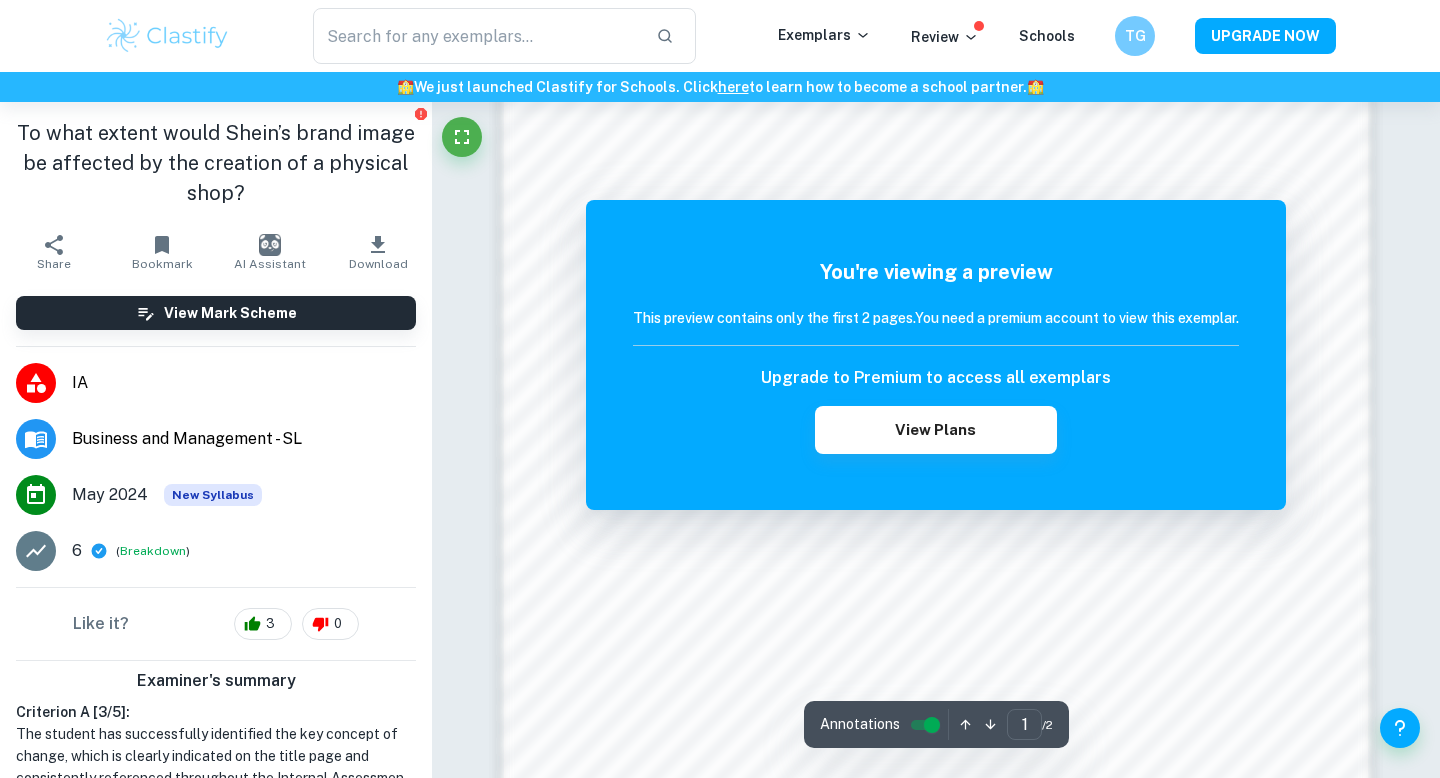 scroll, scrollTop: 1932, scrollLeft: 0, axis: vertical 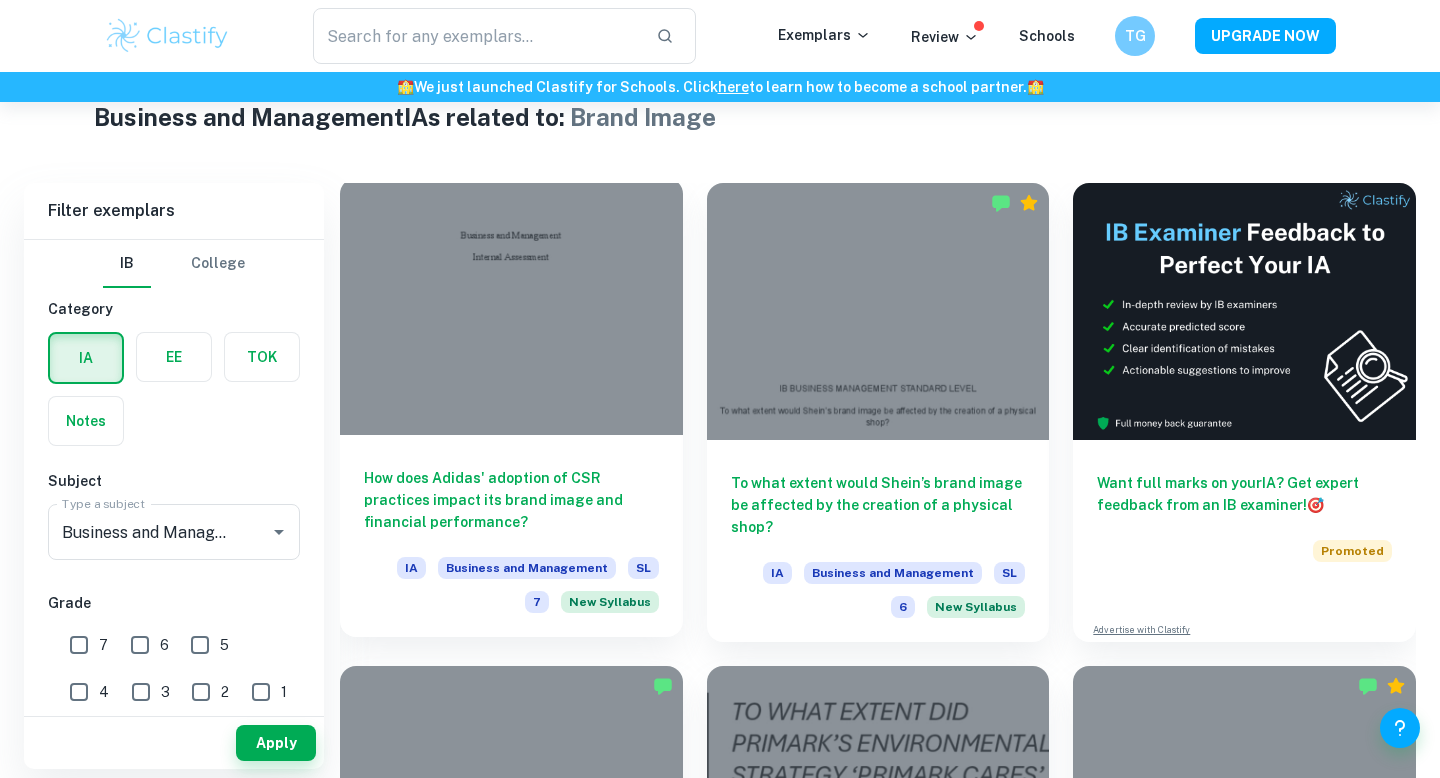 click on "How does Adidas' adoption of CSR practices impact its brand image and financial performance? IA Business and Management SL 7 New Syllabus" at bounding box center (511, 536) 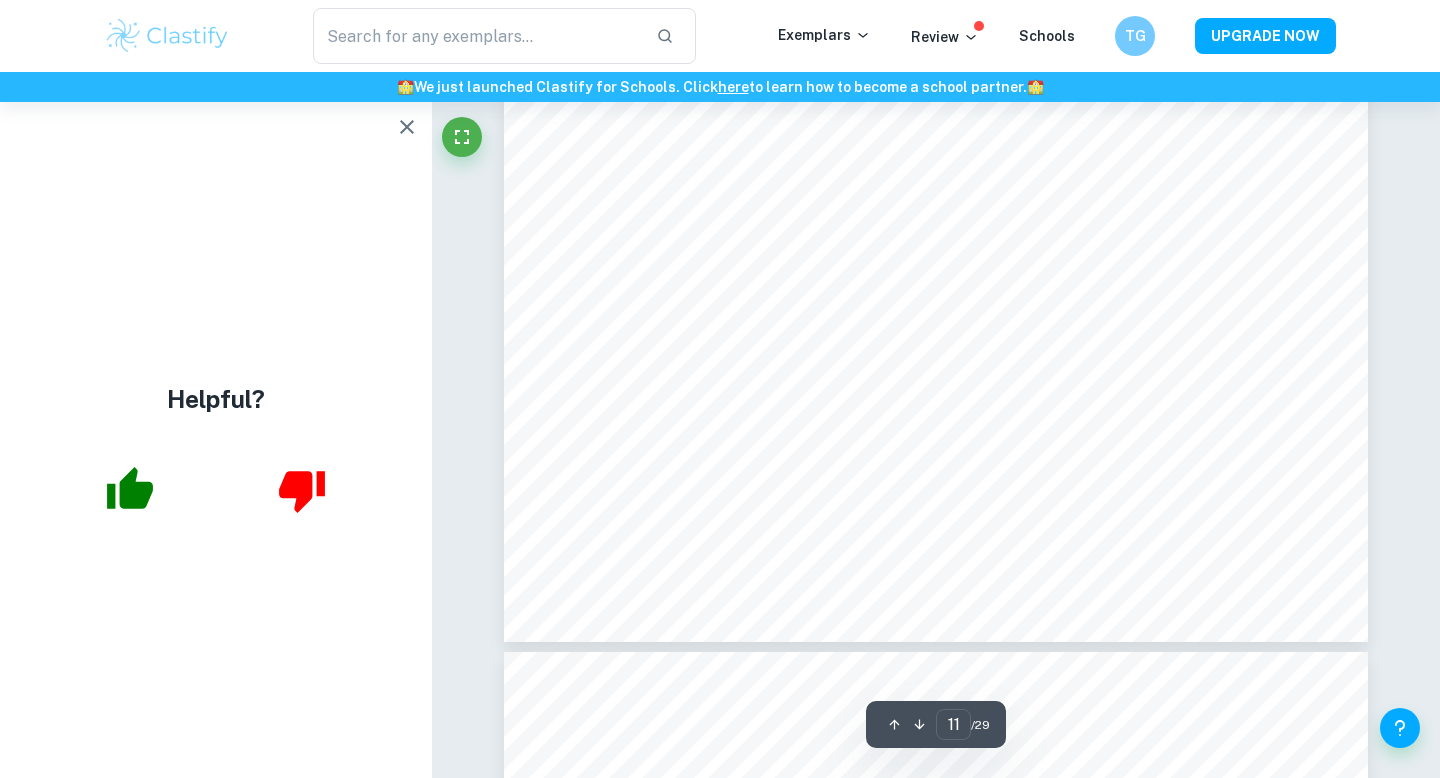 scroll, scrollTop: 13414, scrollLeft: 0, axis: vertical 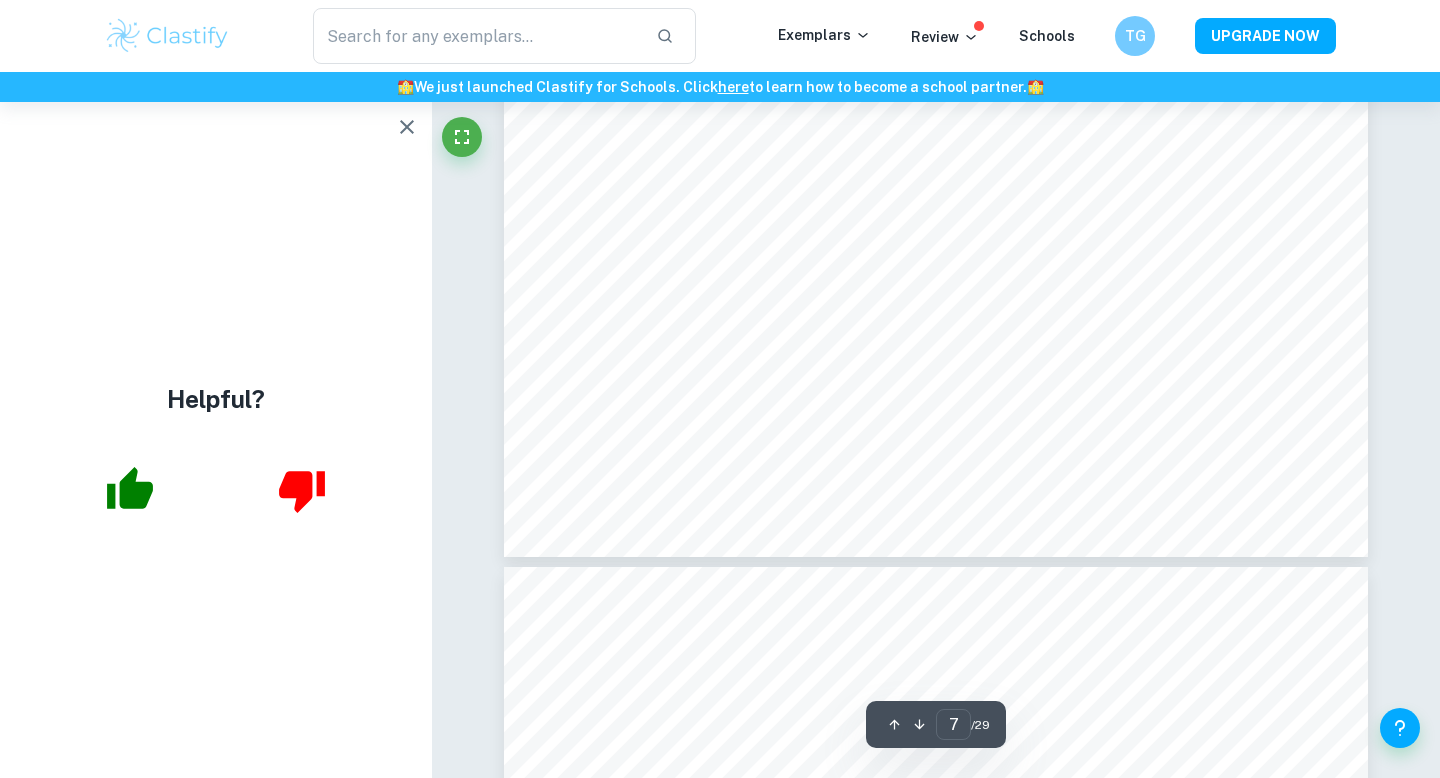 type on "6" 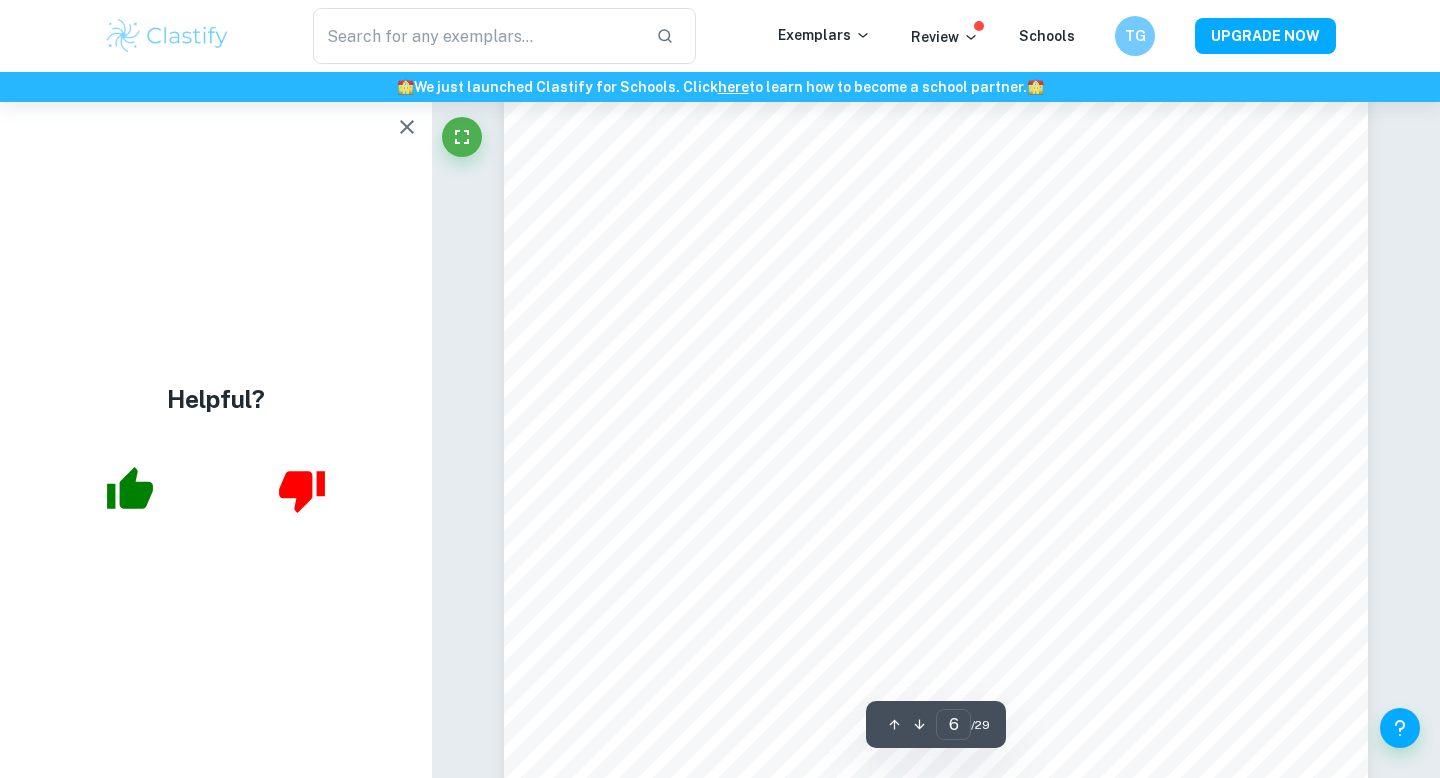 scroll, scrollTop: 6475, scrollLeft: 0, axis: vertical 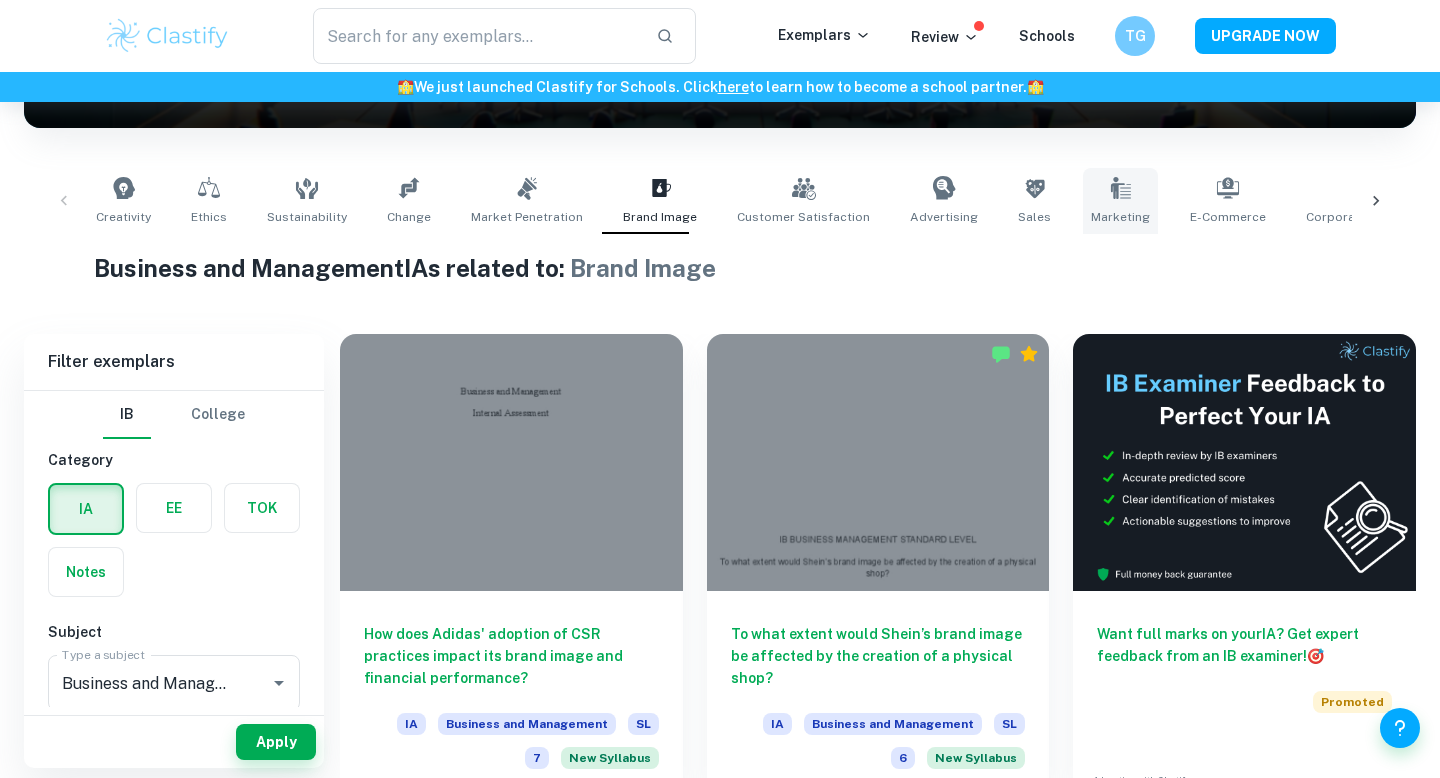 click on "Marketing" at bounding box center (1120, 201) 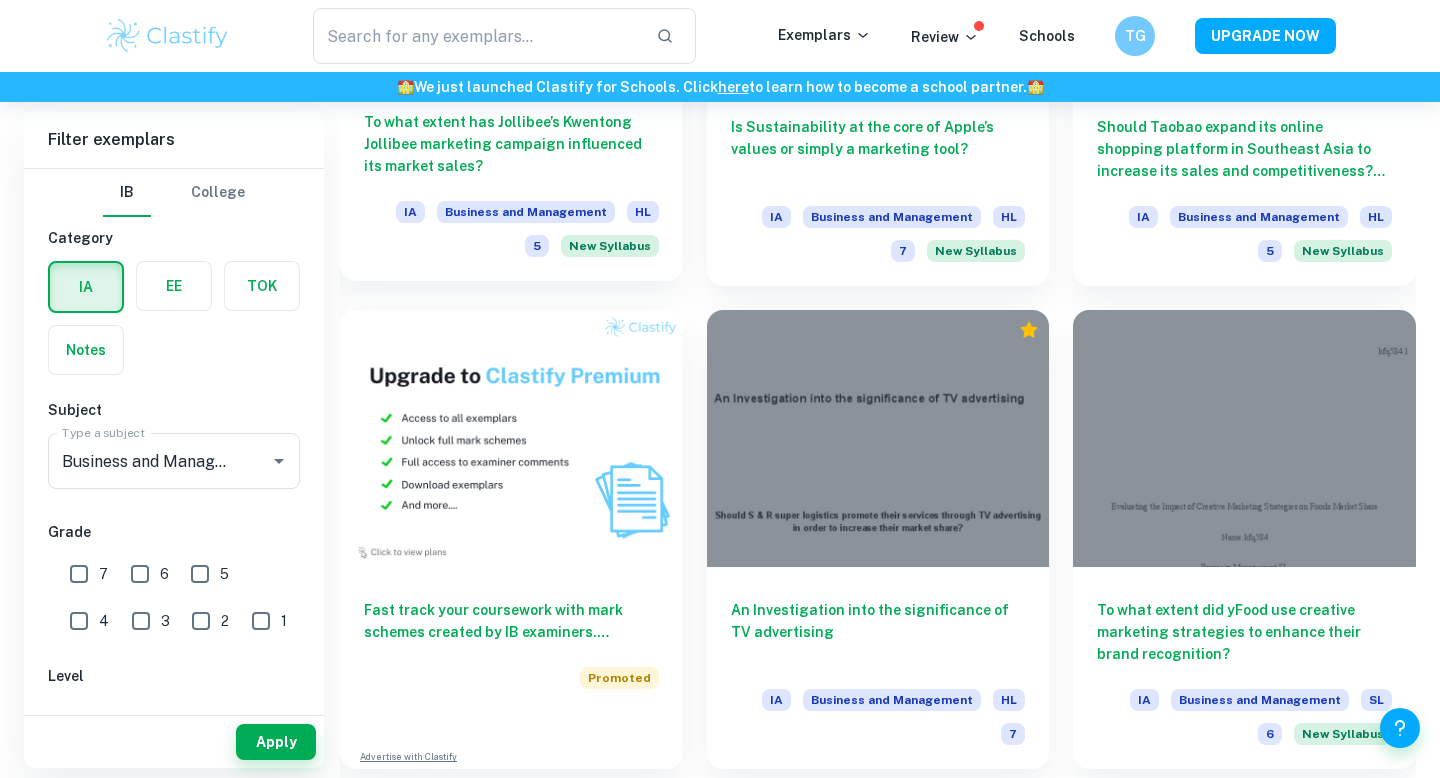 scroll, scrollTop: 1326, scrollLeft: 0, axis: vertical 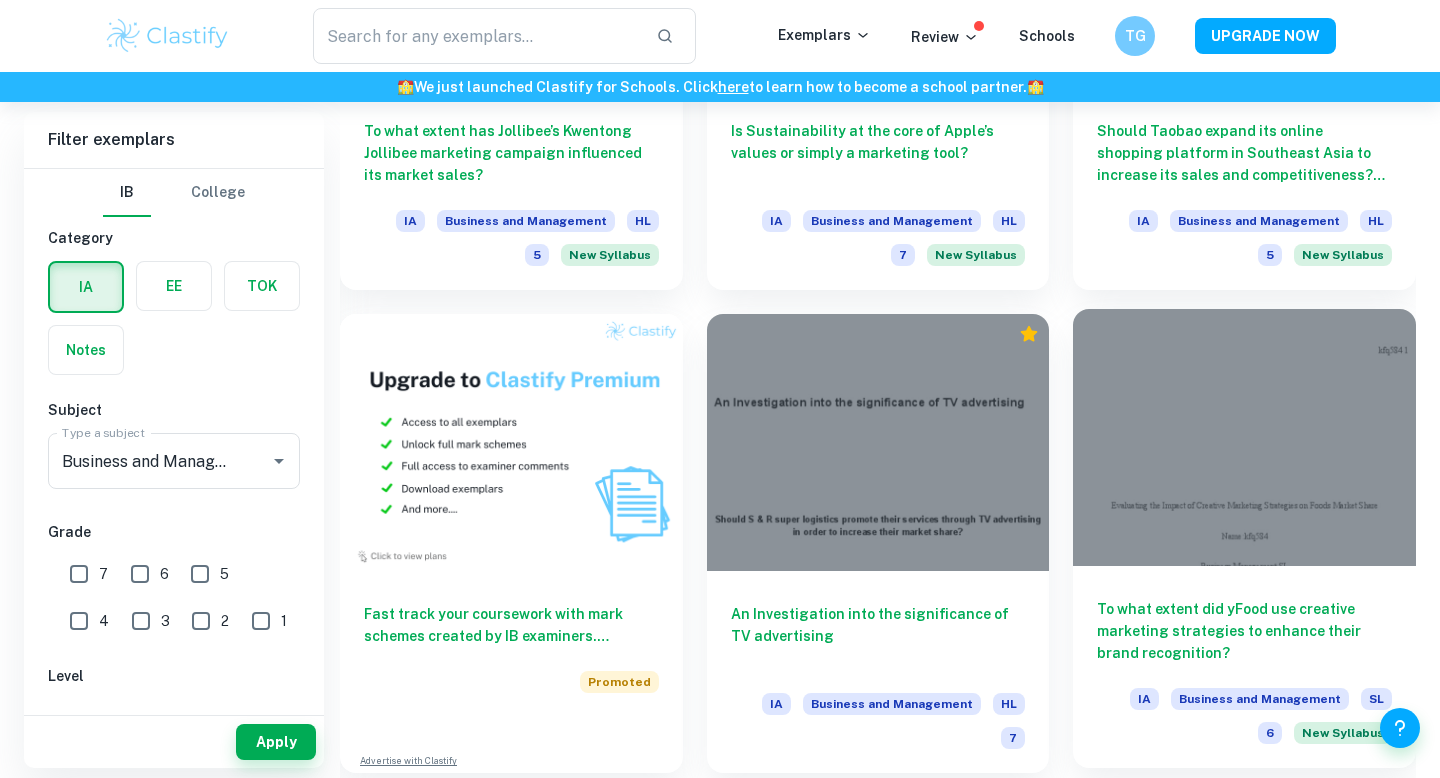 click at bounding box center [1244, 437] 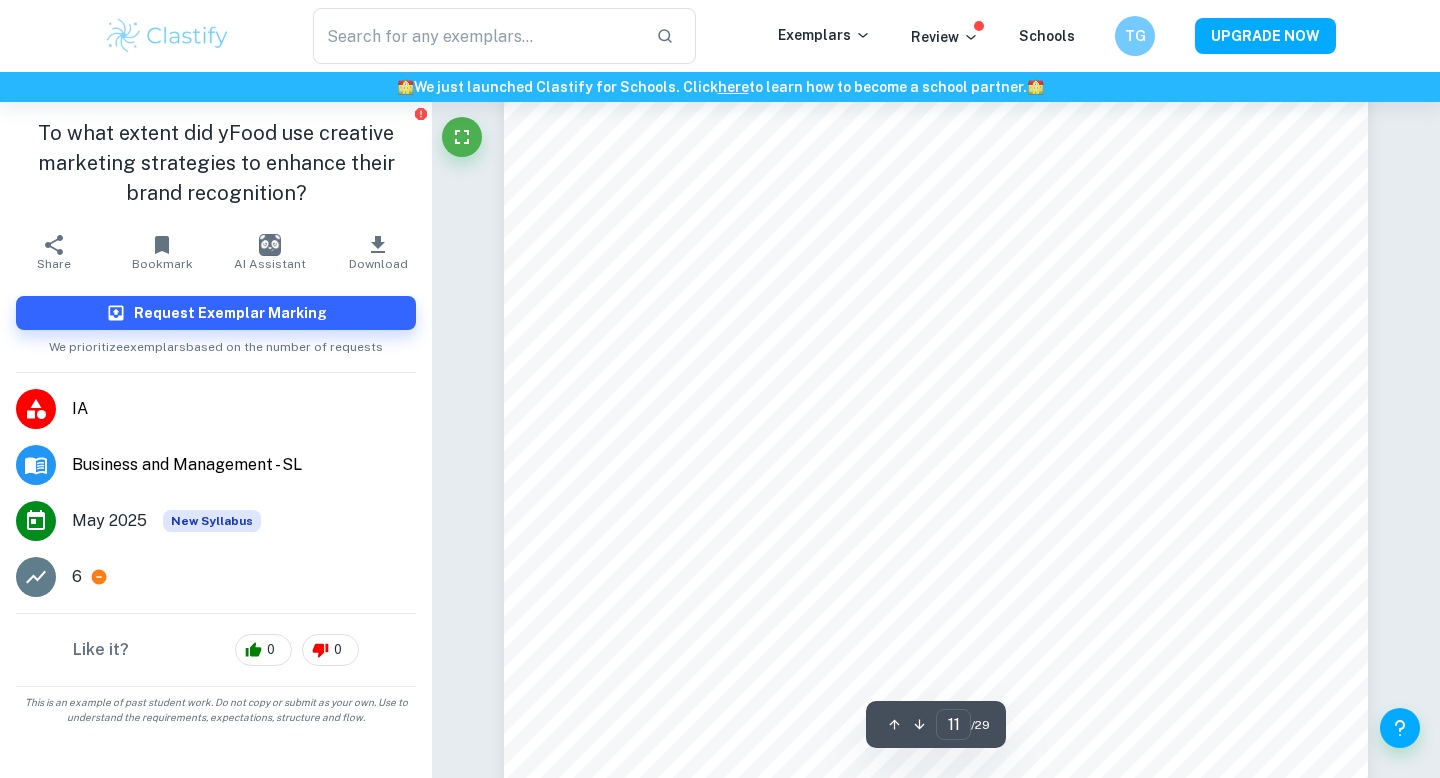 scroll, scrollTop: 12103, scrollLeft: 0, axis: vertical 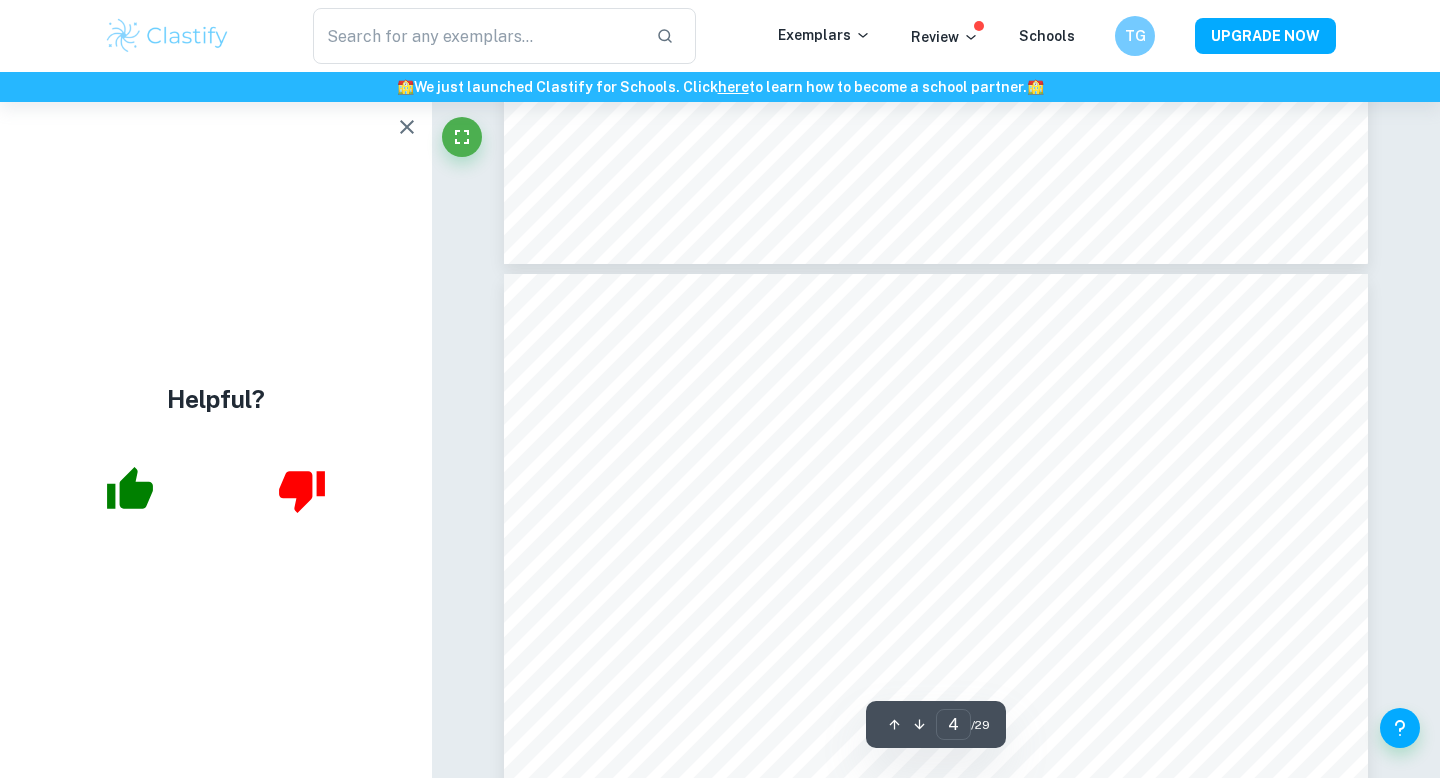 type on "3" 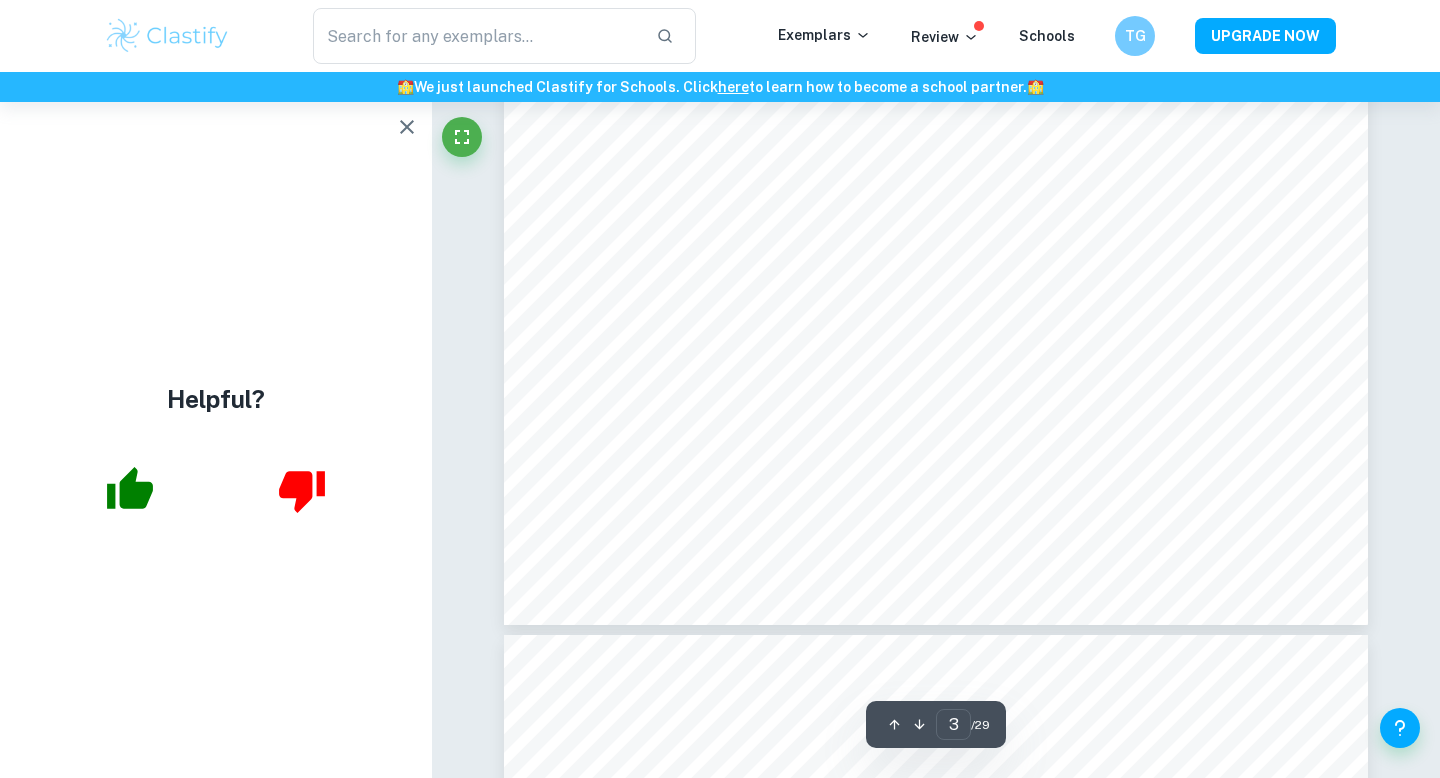 scroll, scrollTop: 3074, scrollLeft: 0, axis: vertical 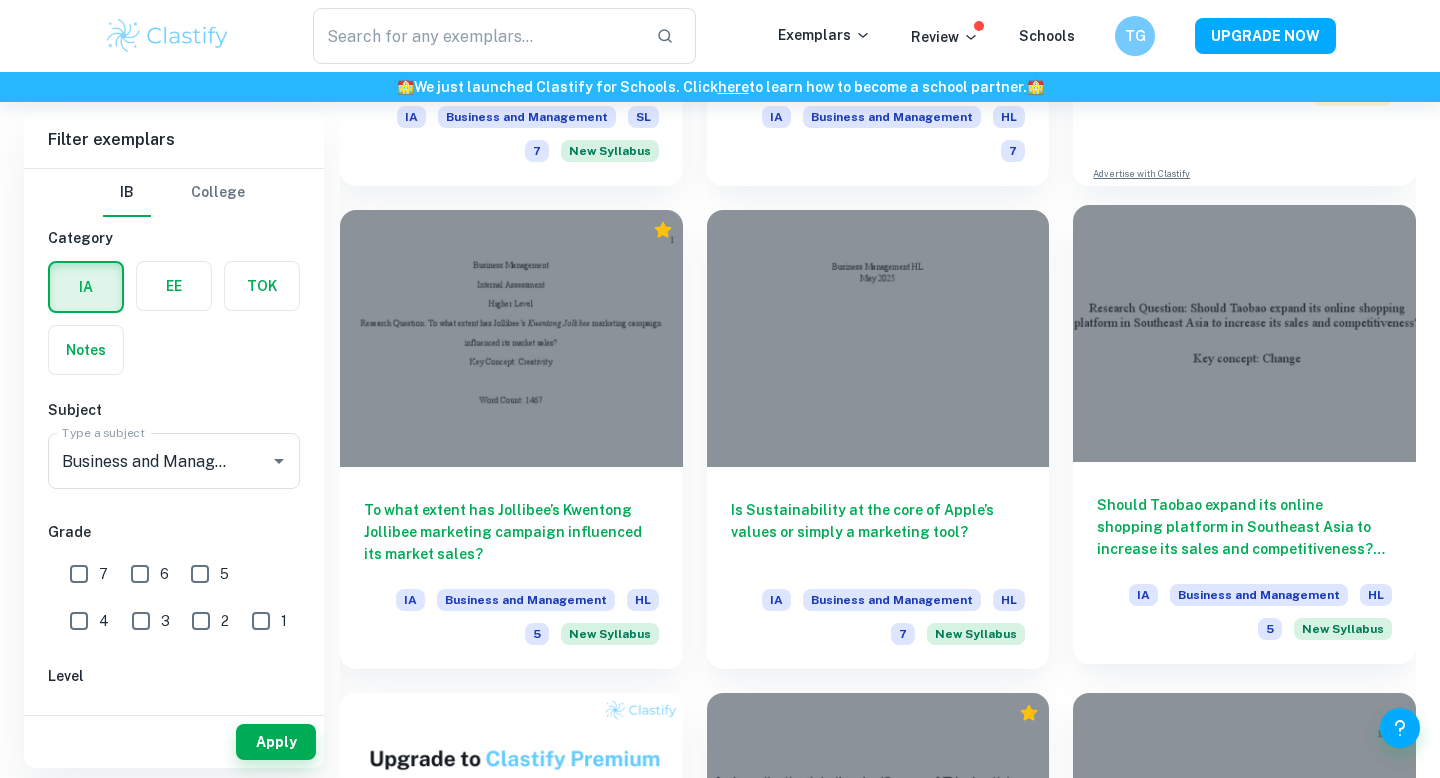 click at bounding box center (1244, 333) 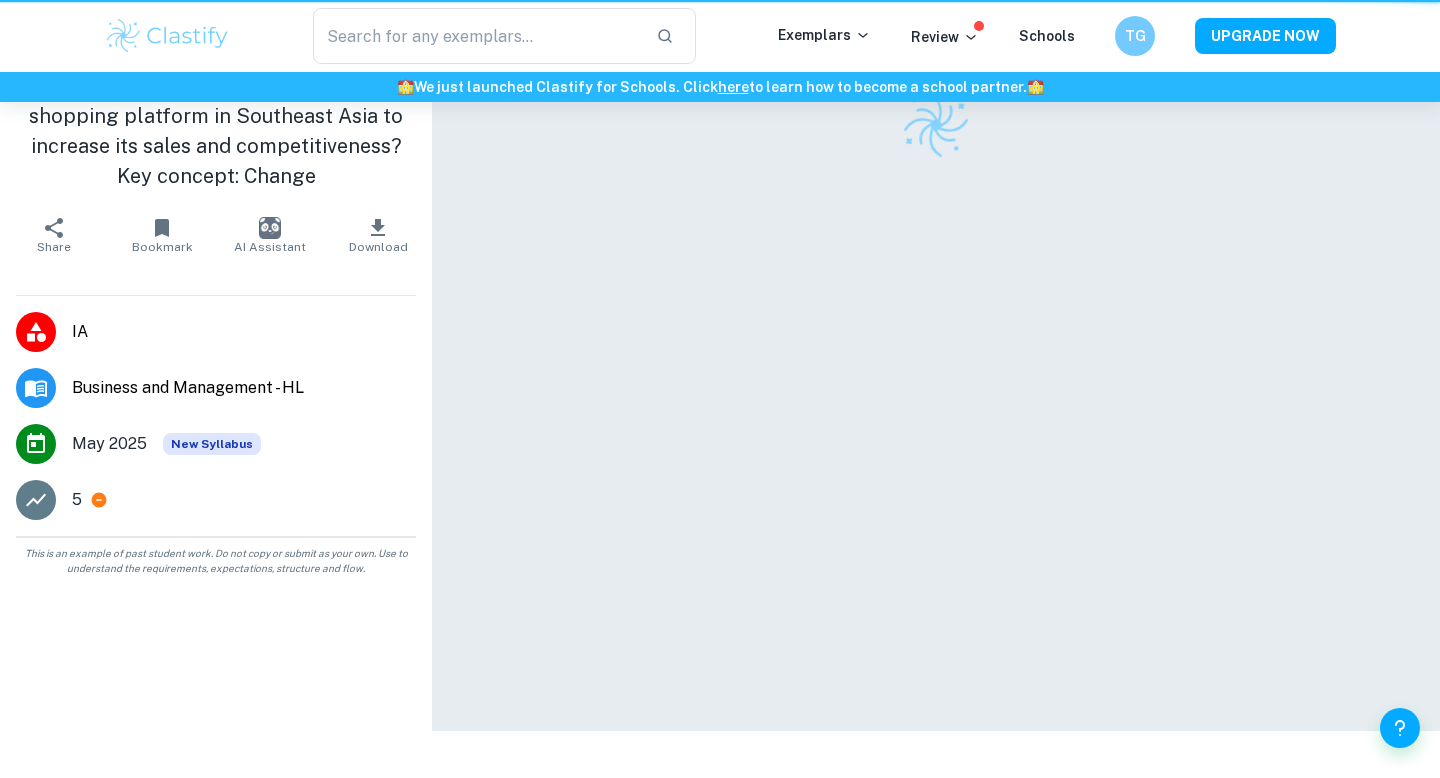 scroll, scrollTop: 0, scrollLeft: 0, axis: both 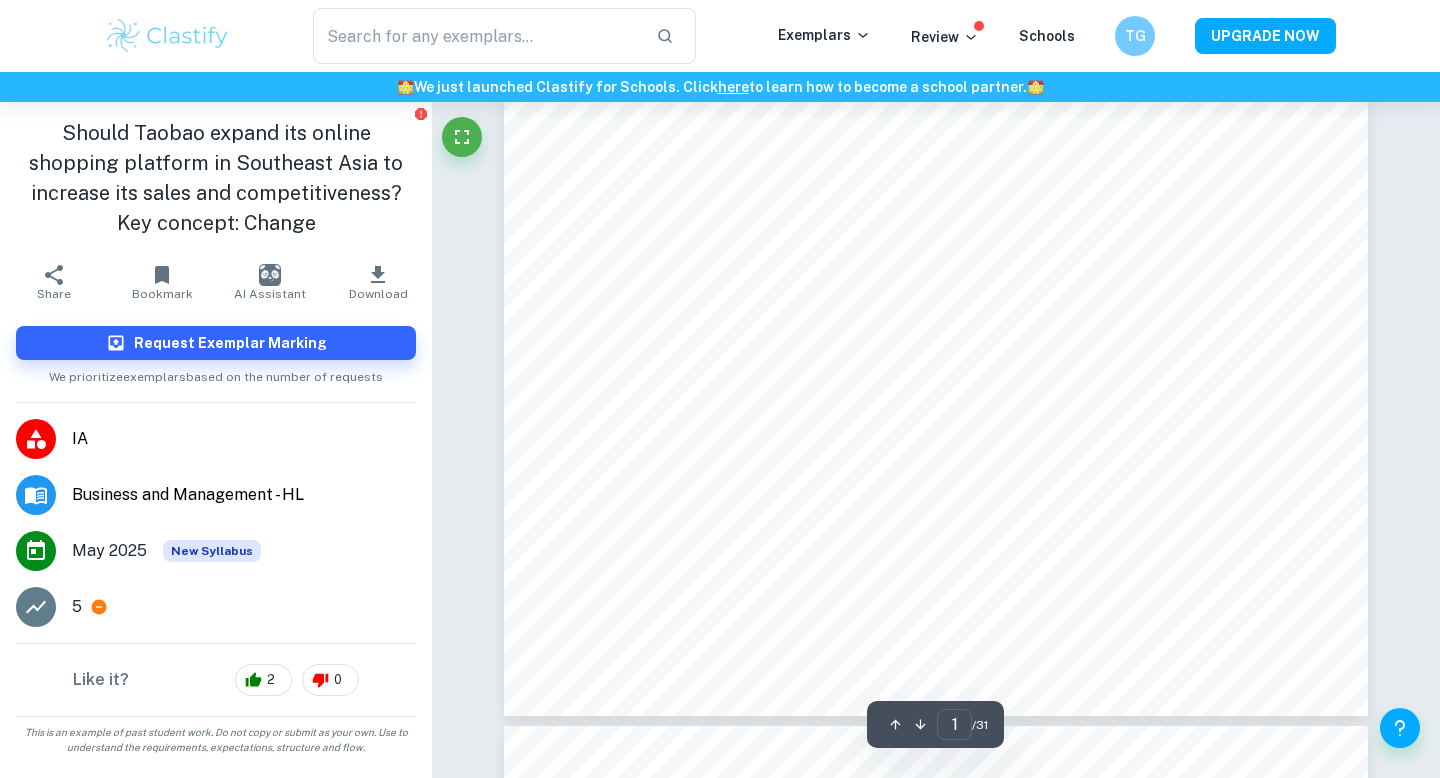 type on "2" 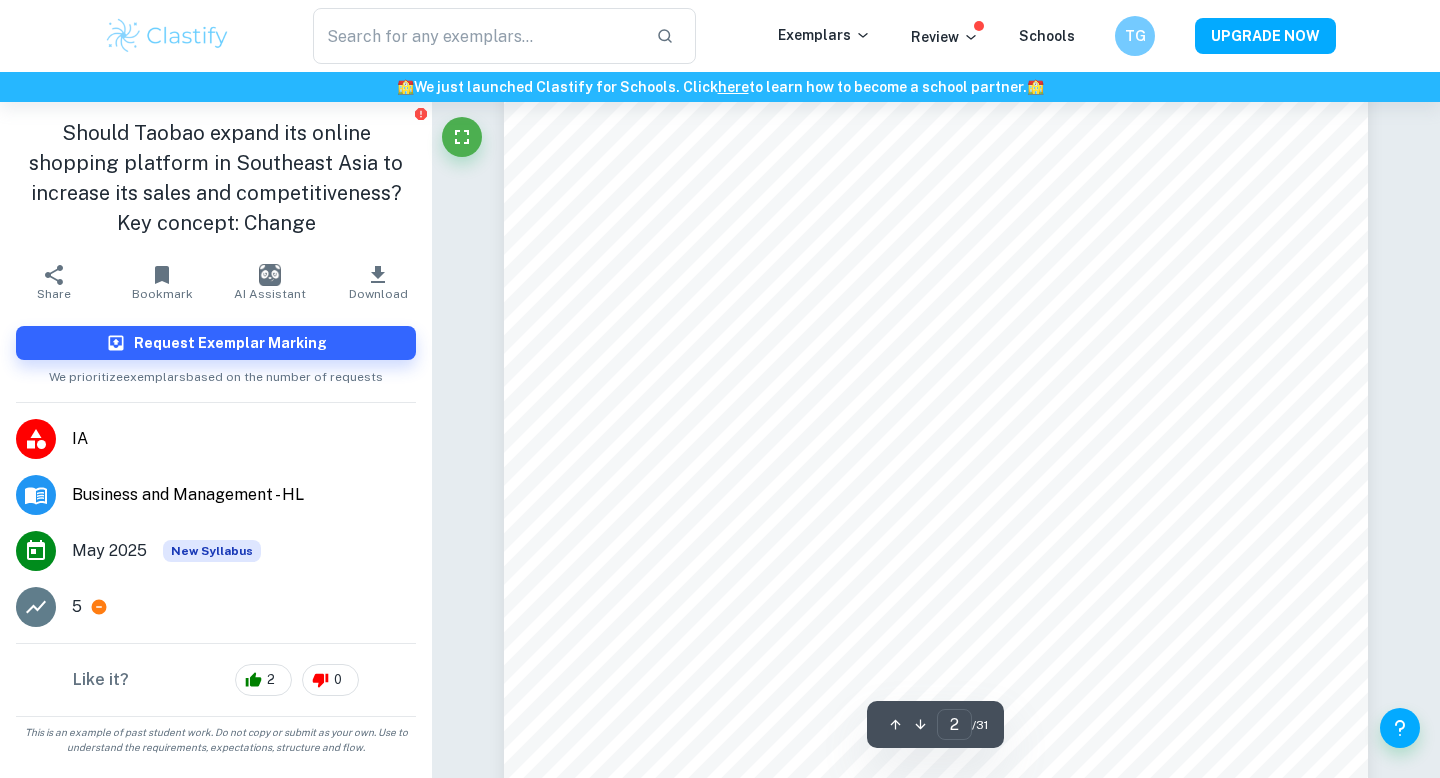 scroll, scrollTop: 1420, scrollLeft: 0, axis: vertical 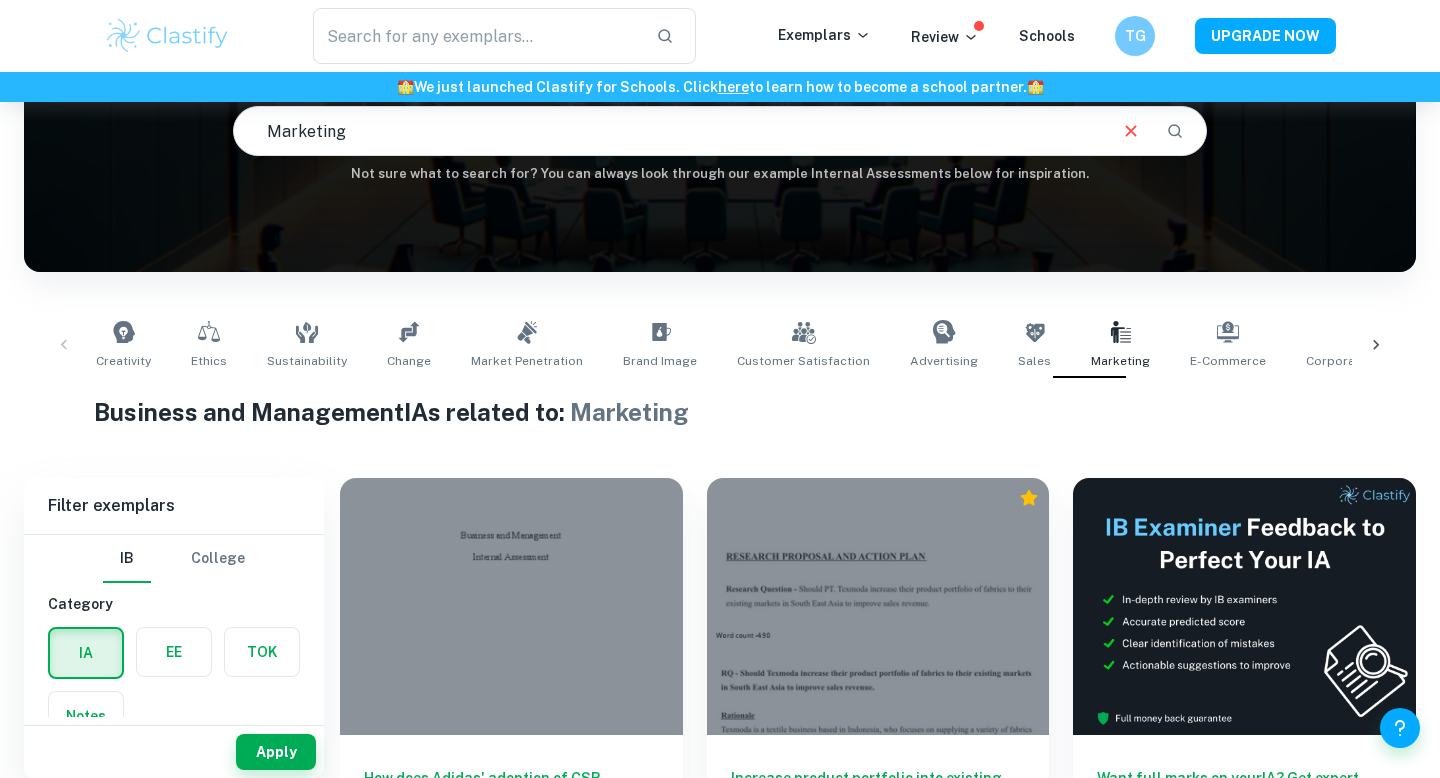 click 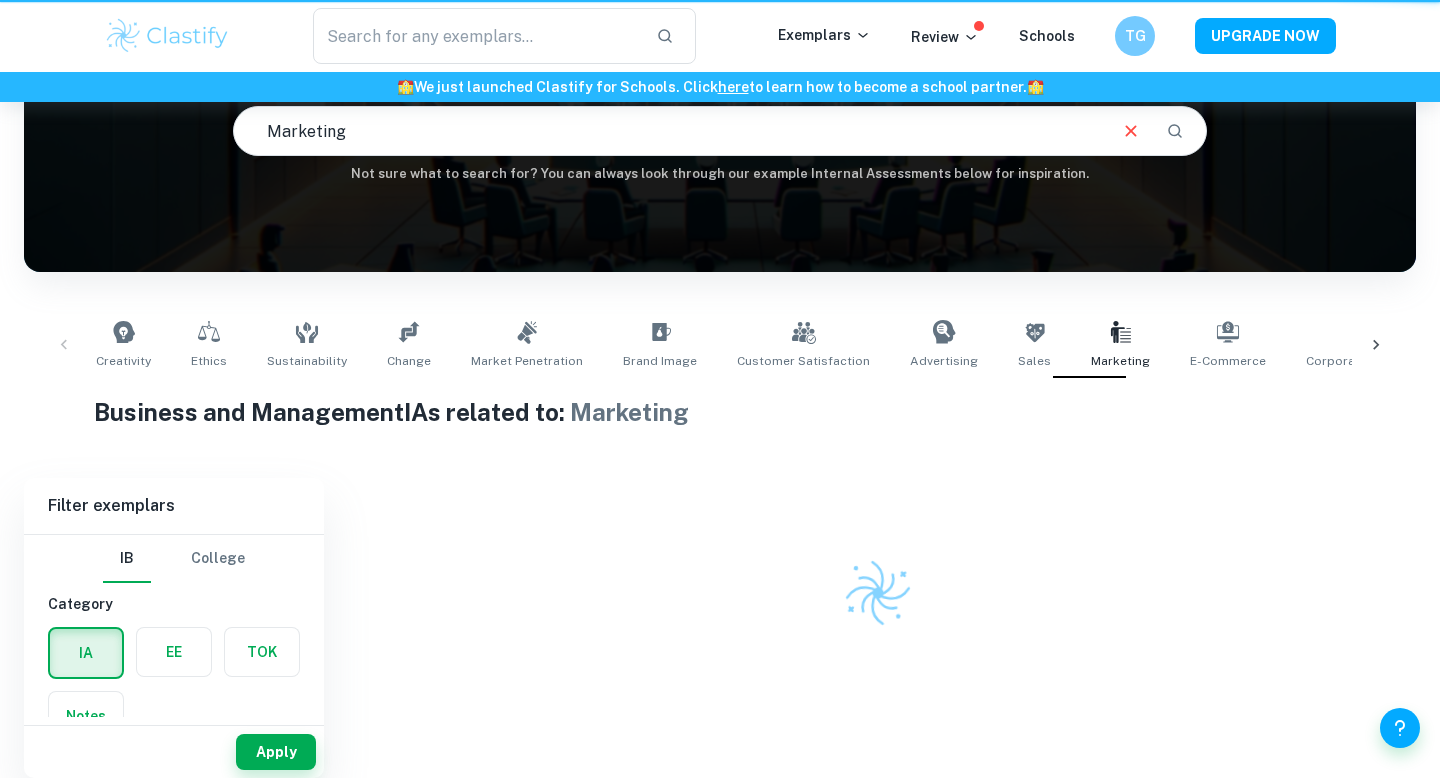 scroll, scrollTop: 0, scrollLeft: 0, axis: both 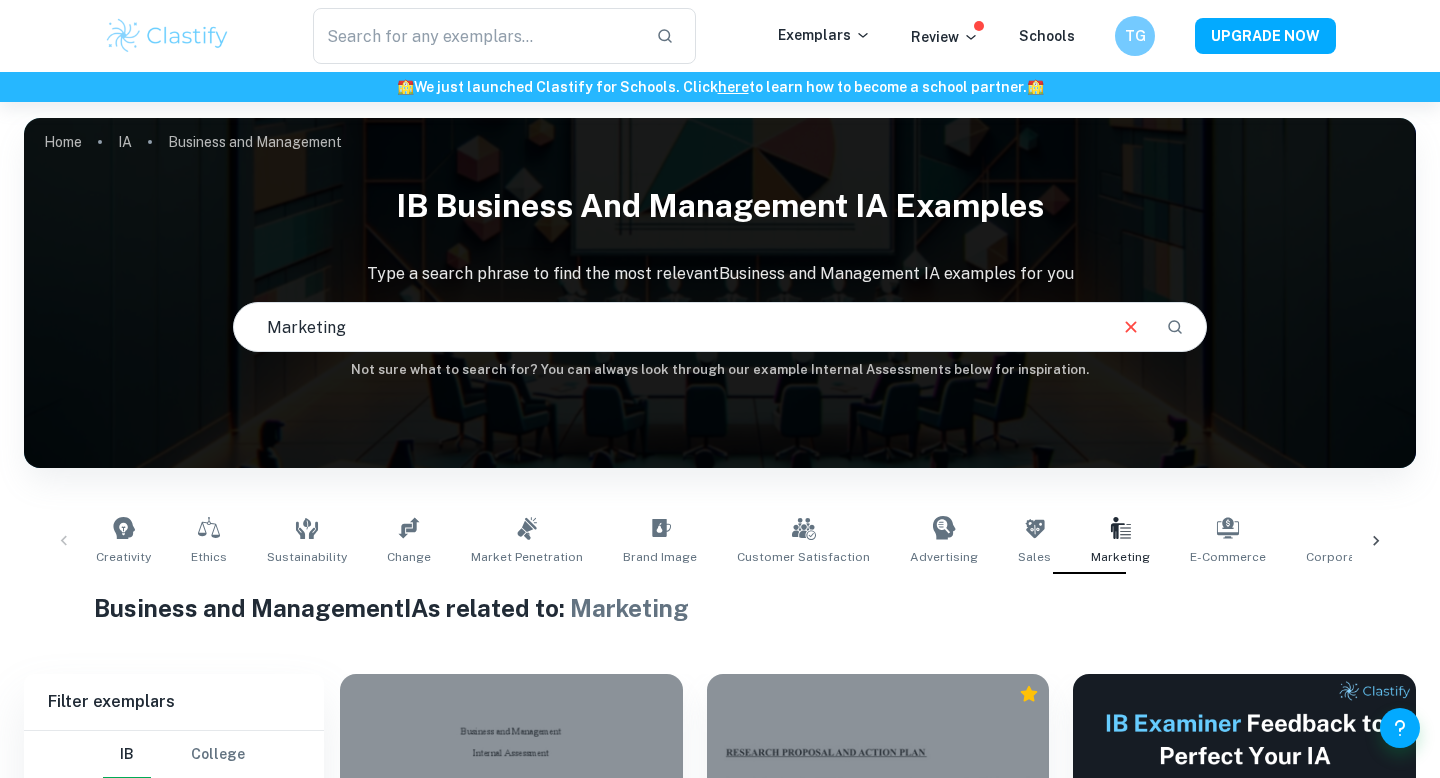 click on "Creativity Ethics Sustainability Change Market Penetration Brand Image Customer Satisfaction Advertising Sales Marketing E-commerce Corporate Profitability Human Resources Business Expansion Franchising Joint Ventures Stakeholder Conflicts Globalization Product Development Acquisition and Growth CSR Competitiveness Price Service Improvement Innovation" at bounding box center [720, 541] 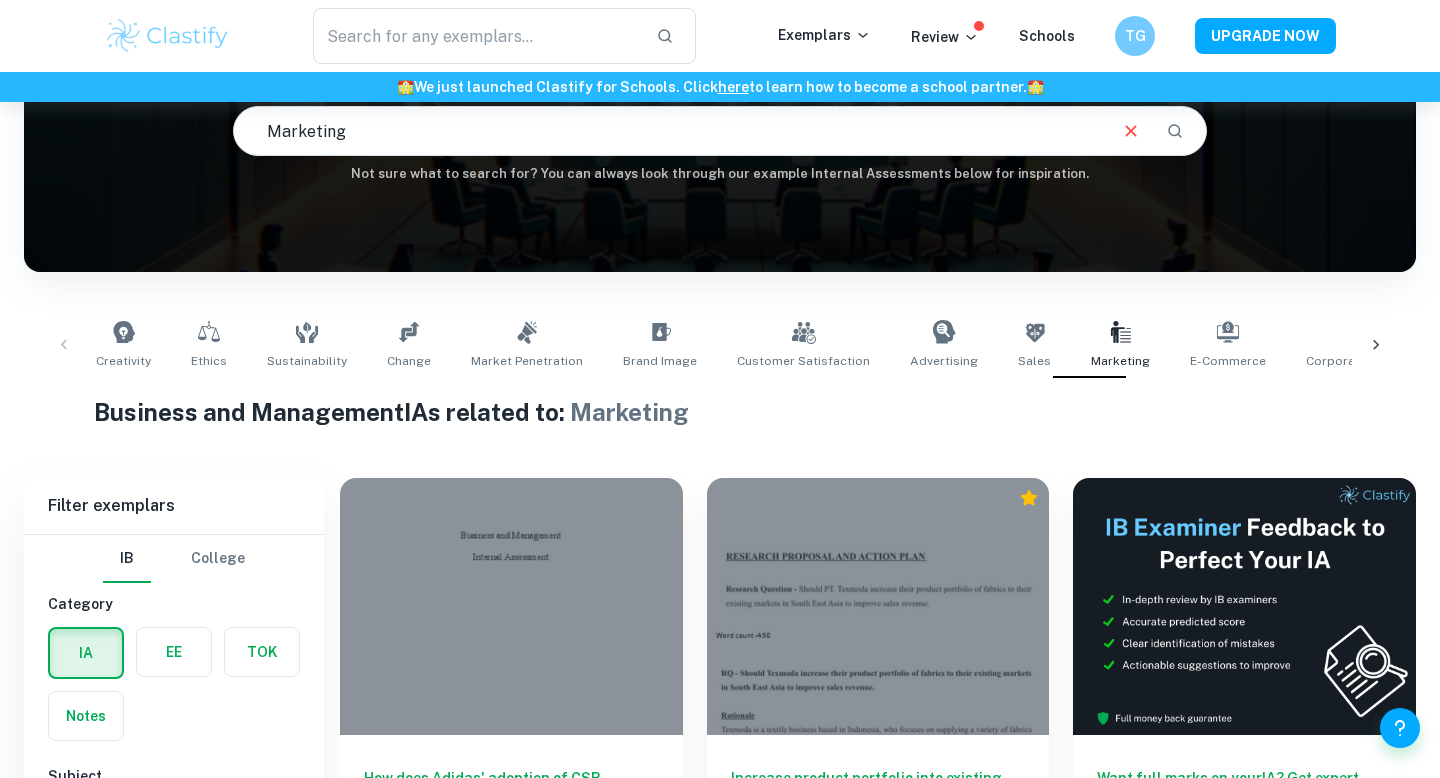 scroll, scrollTop: 6336, scrollLeft: 0, axis: vertical 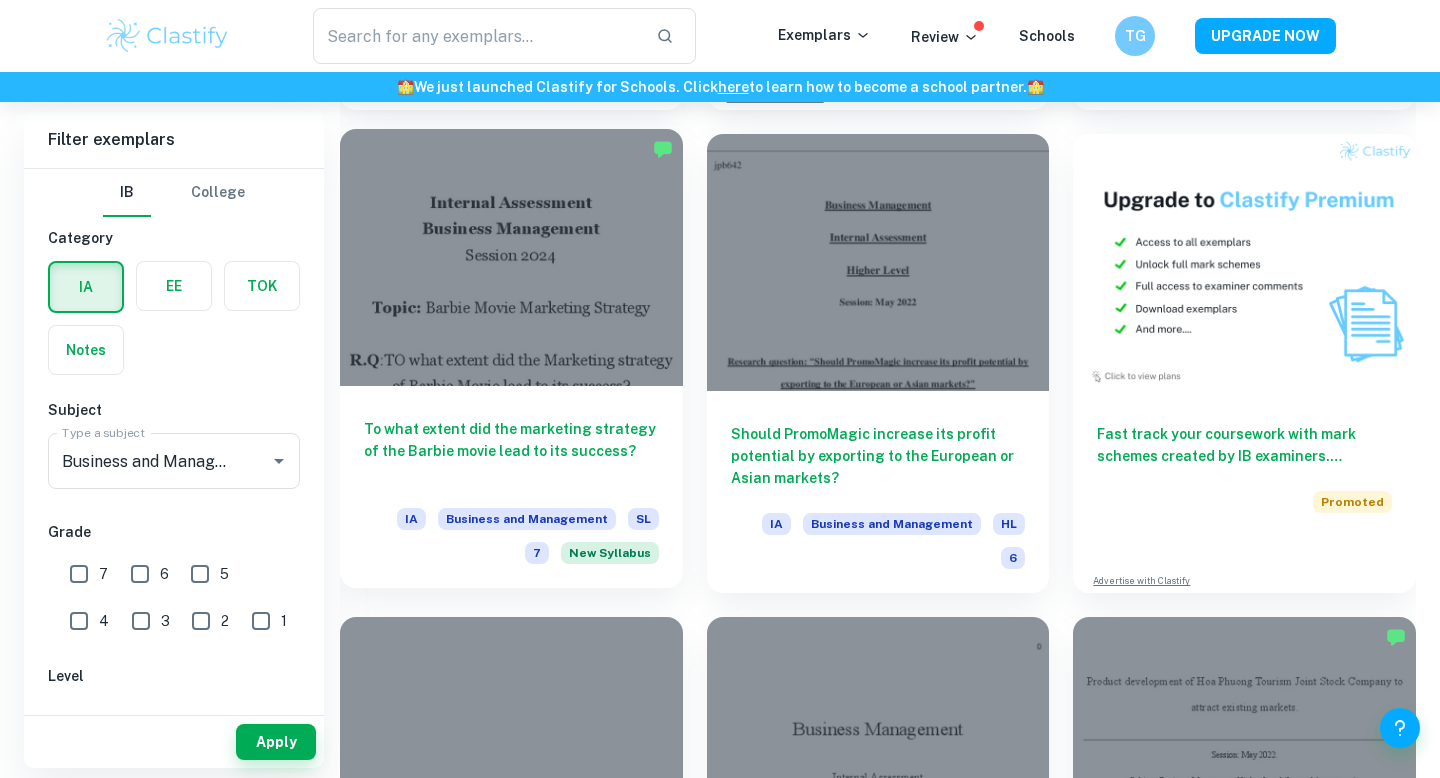 click on "To what extent did the marketing strategy of the Barbie movie lead to its success?" at bounding box center [511, 451] 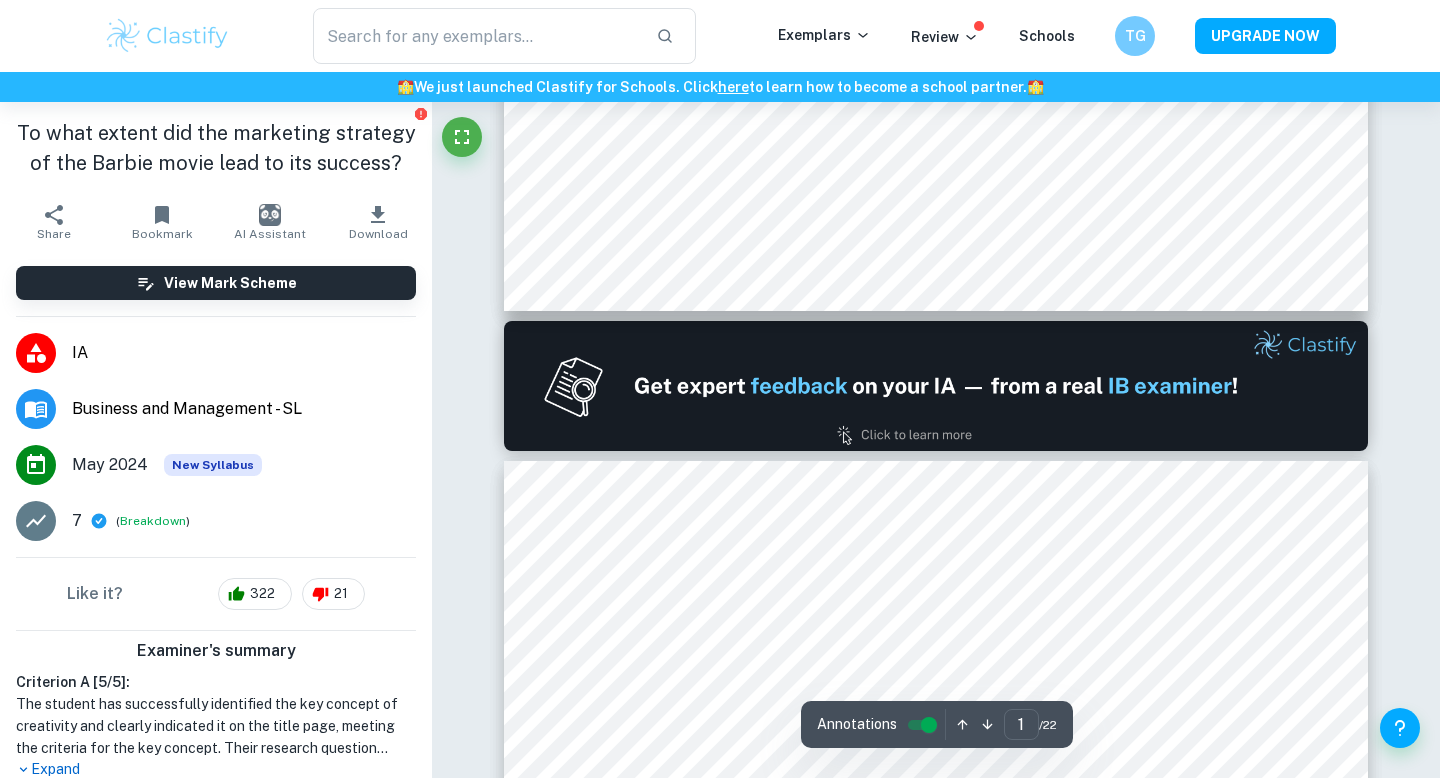 scroll, scrollTop: 1205, scrollLeft: 0, axis: vertical 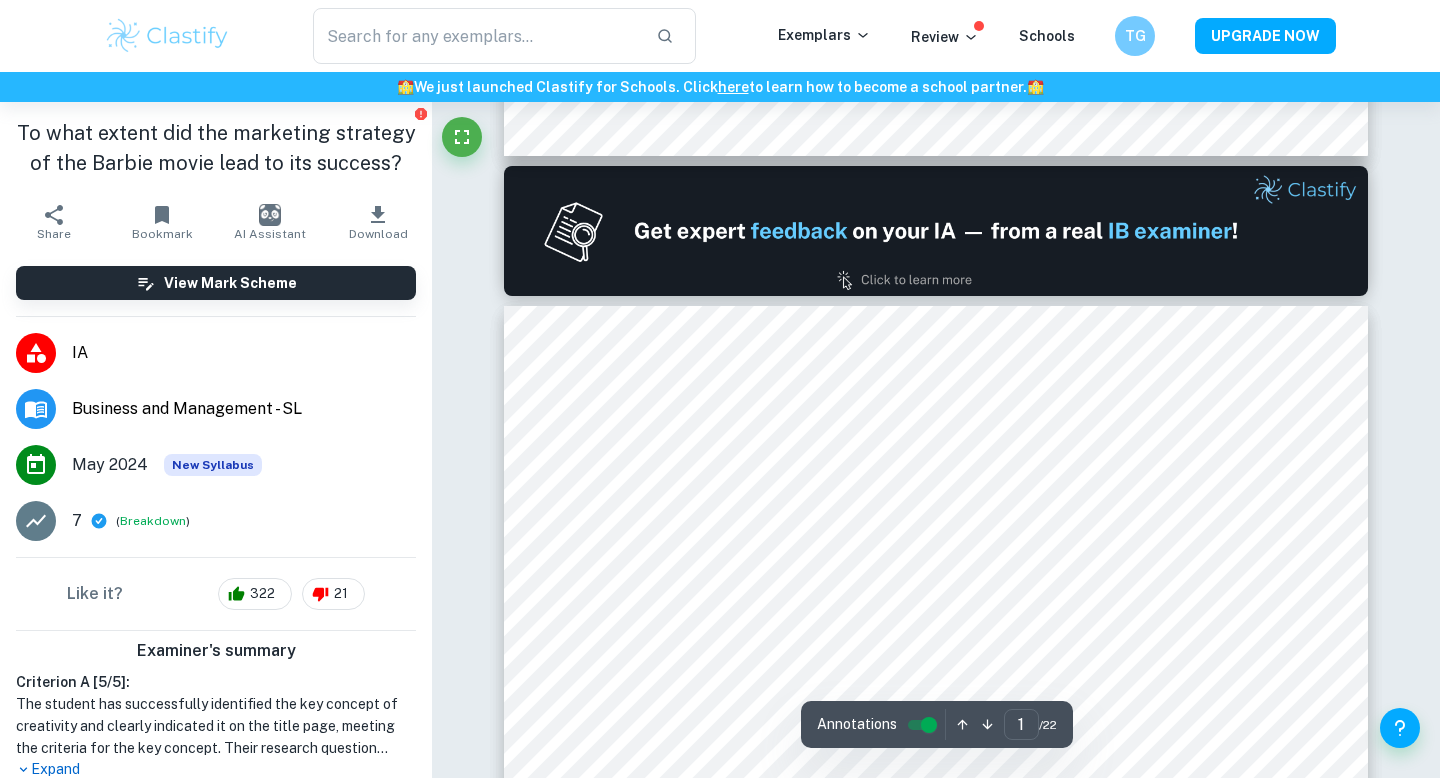 type on "2" 